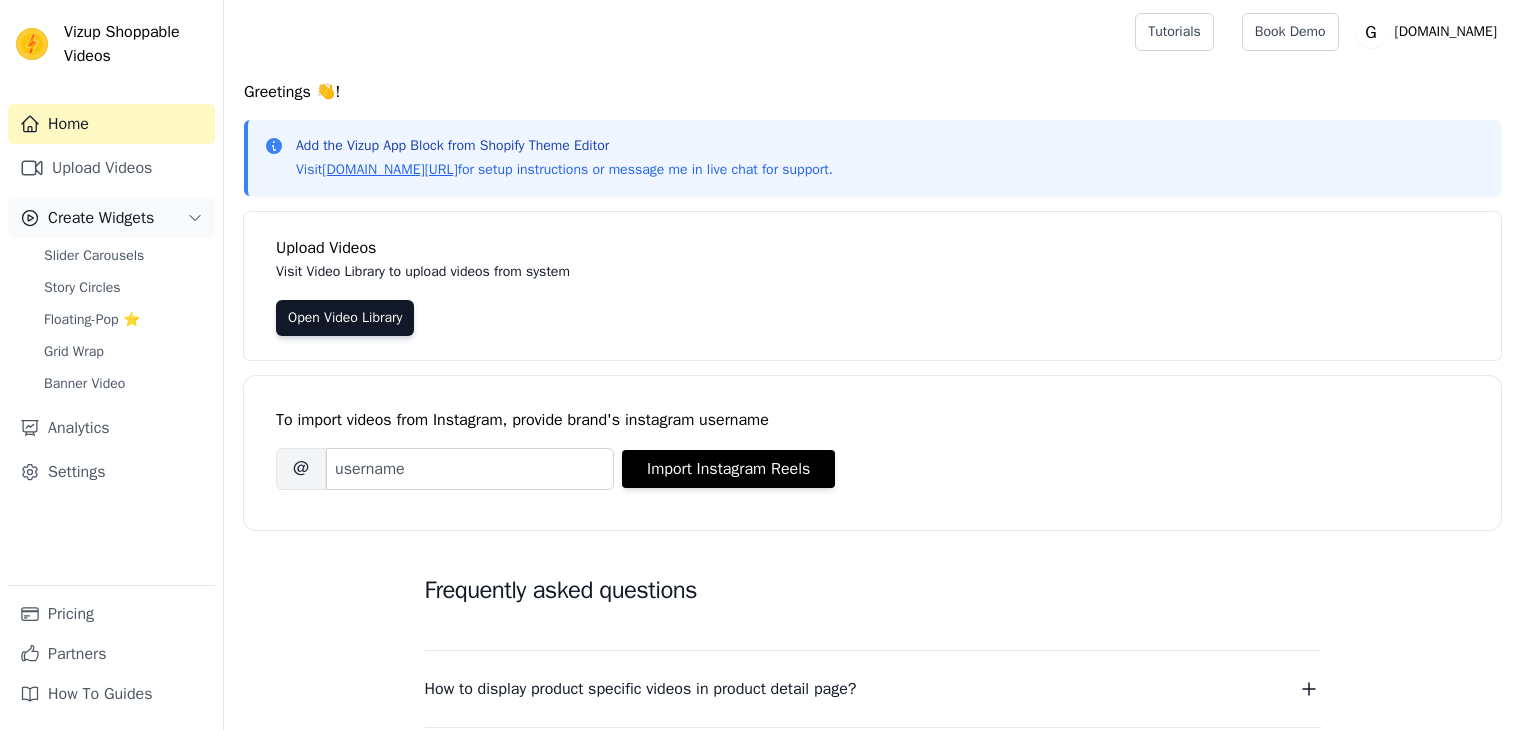 scroll, scrollTop: 0, scrollLeft: 0, axis: both 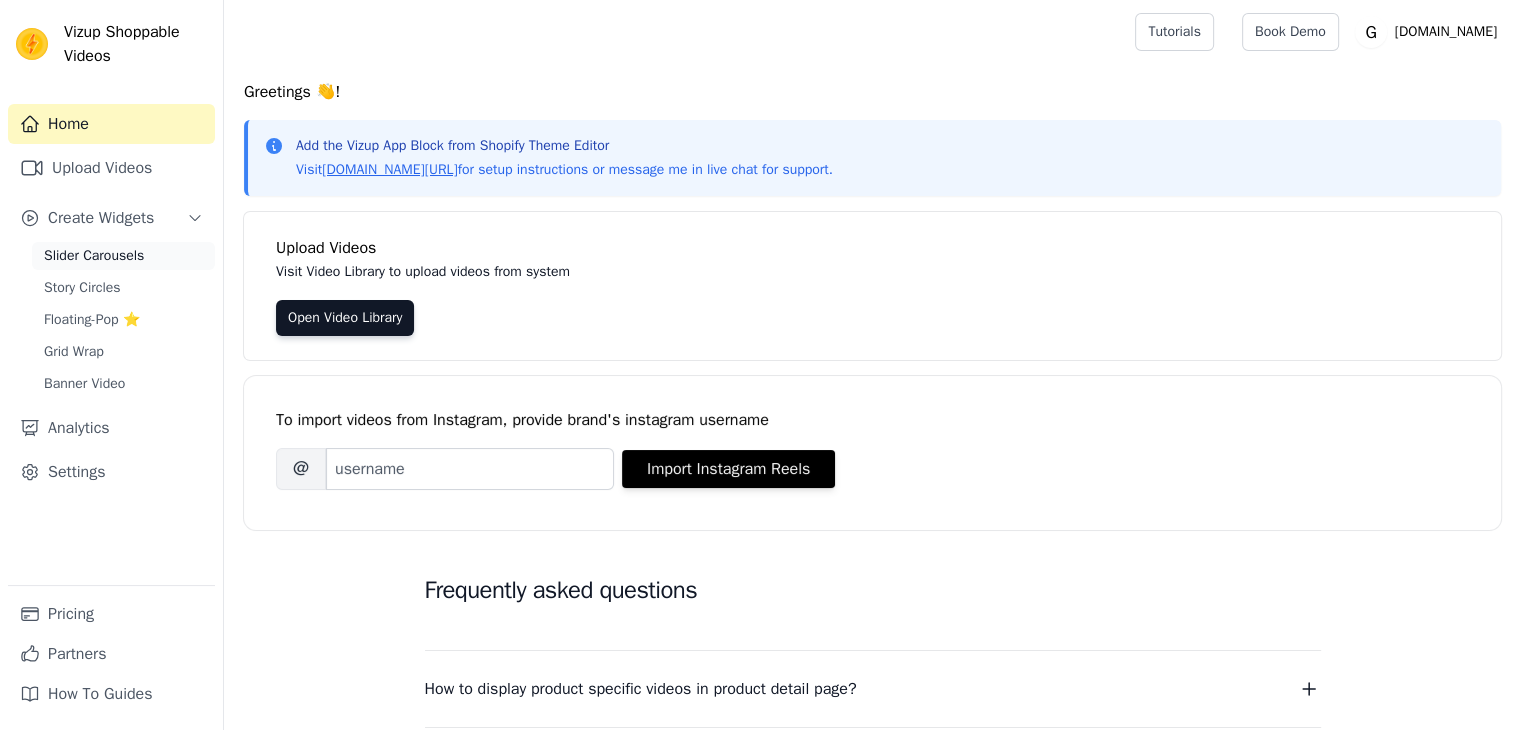click on "Slider Carousels" at bounding box center [94, 256] 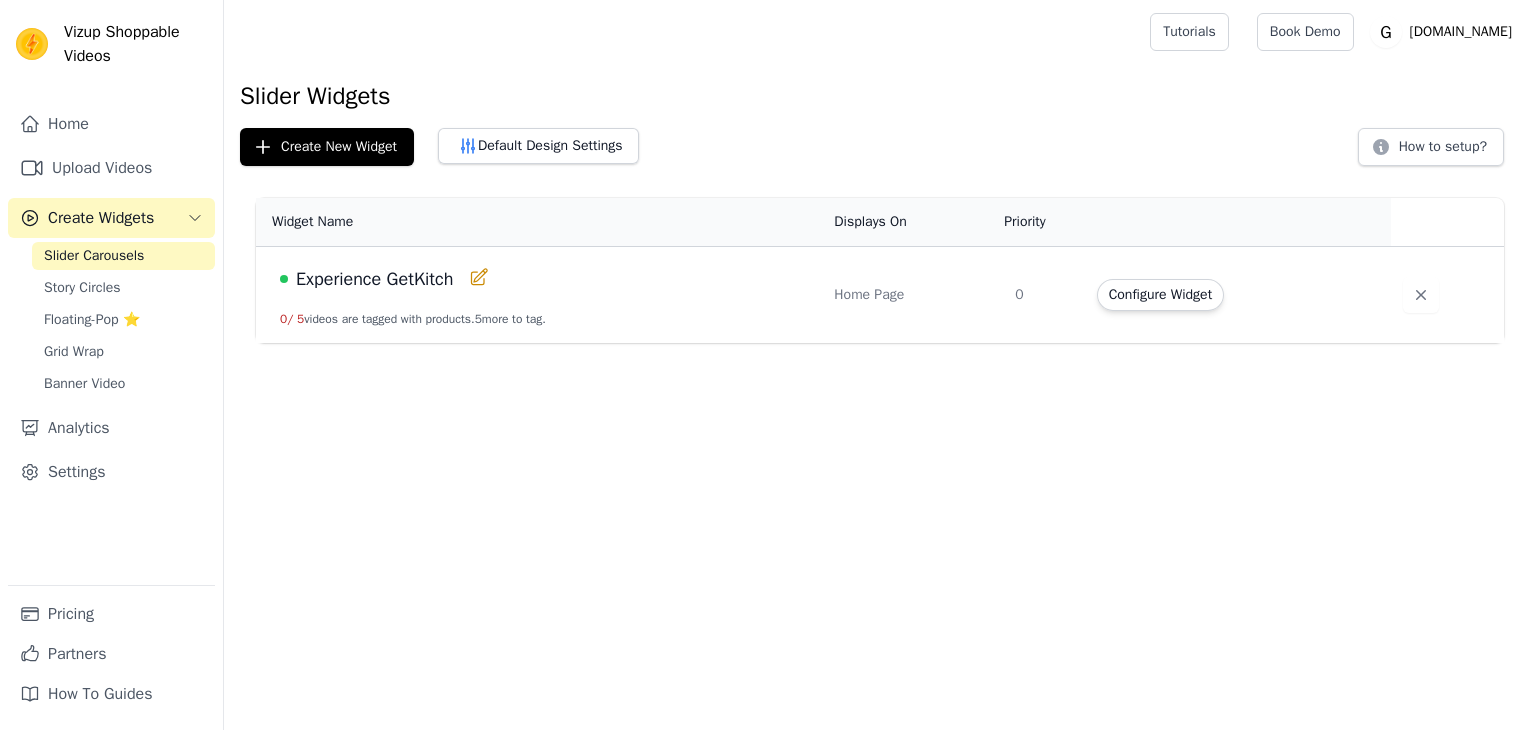 scroll, scrollTop: 0, scrollLeft: 0, axis: both 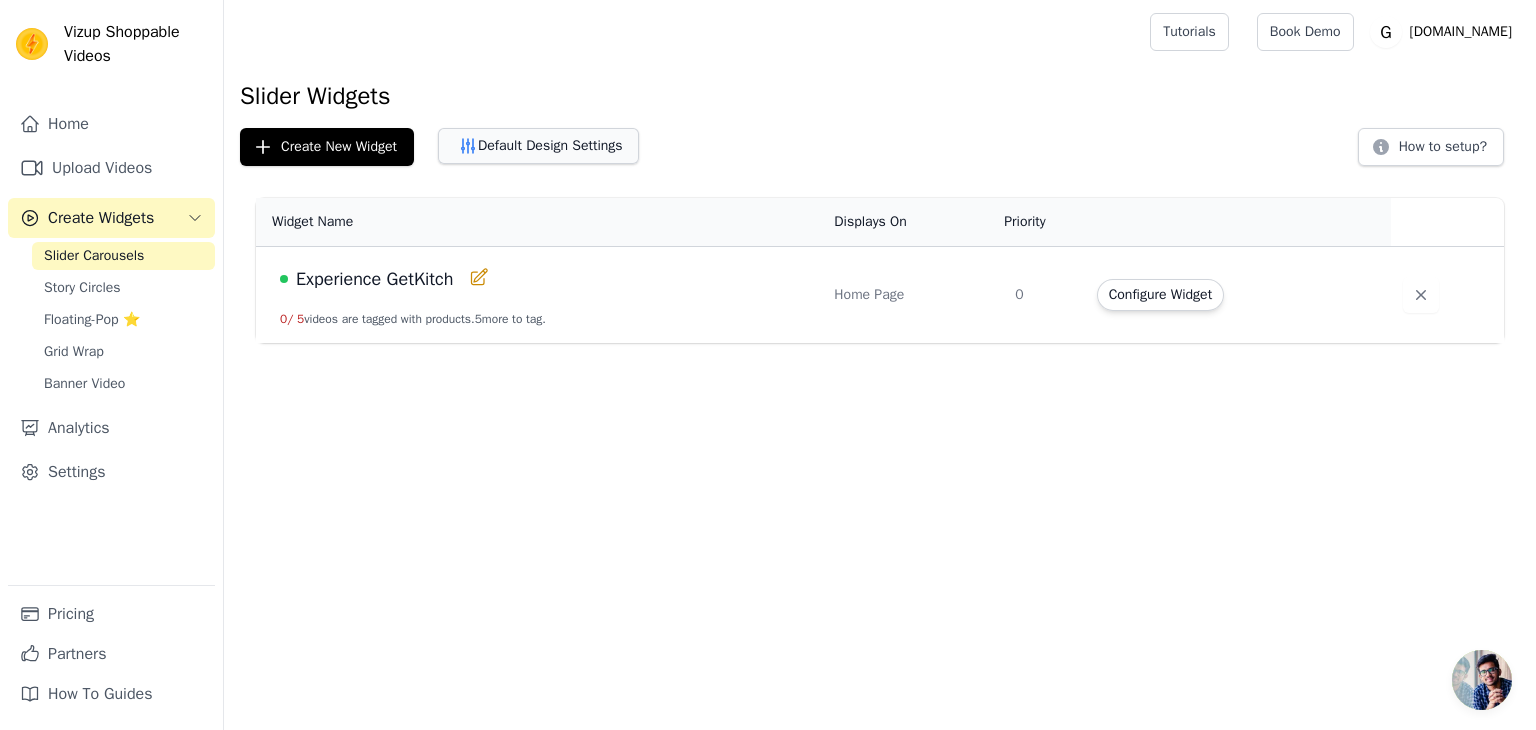 click on "Default Design Settings" at bounding box center (538, 146) 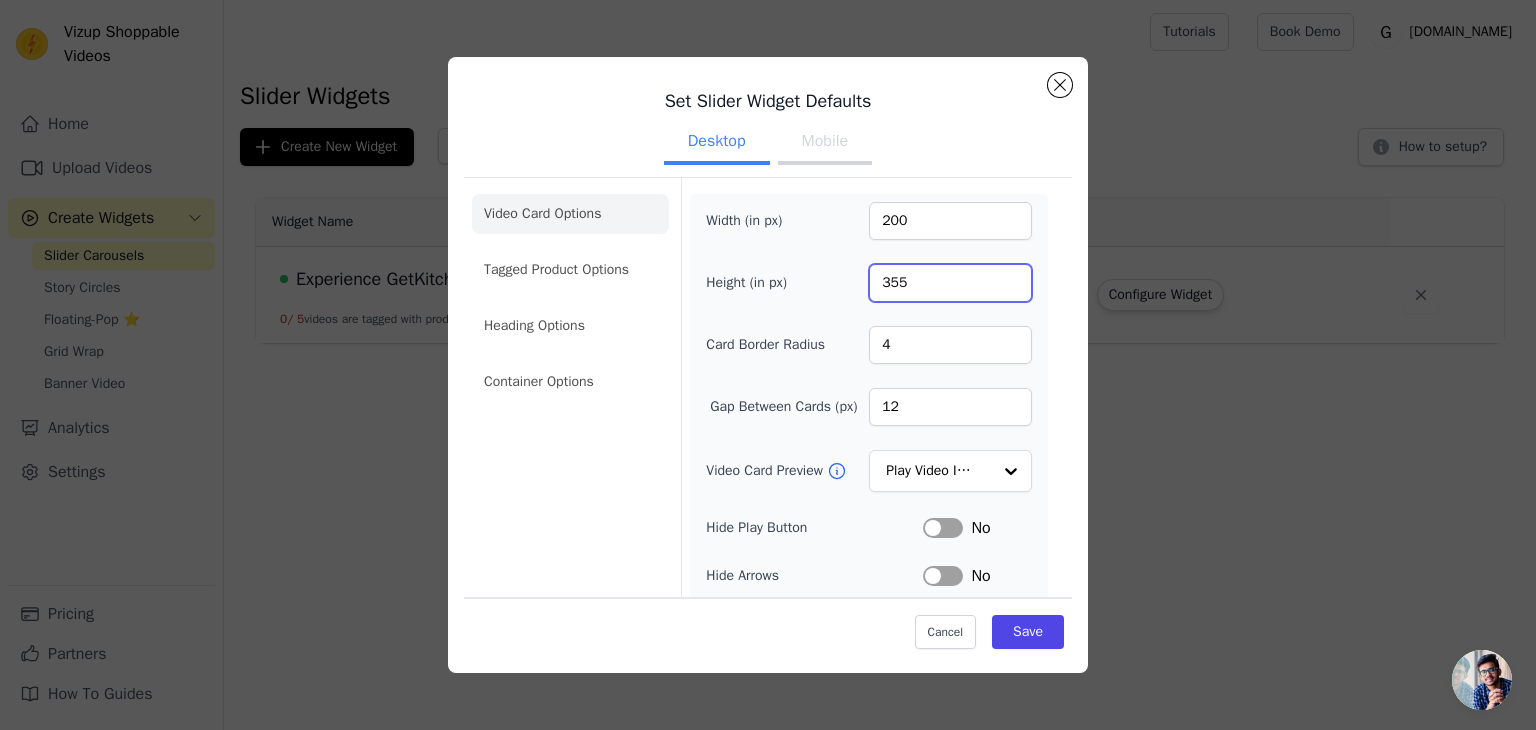 click on "355" at bounding box center (950, 283) 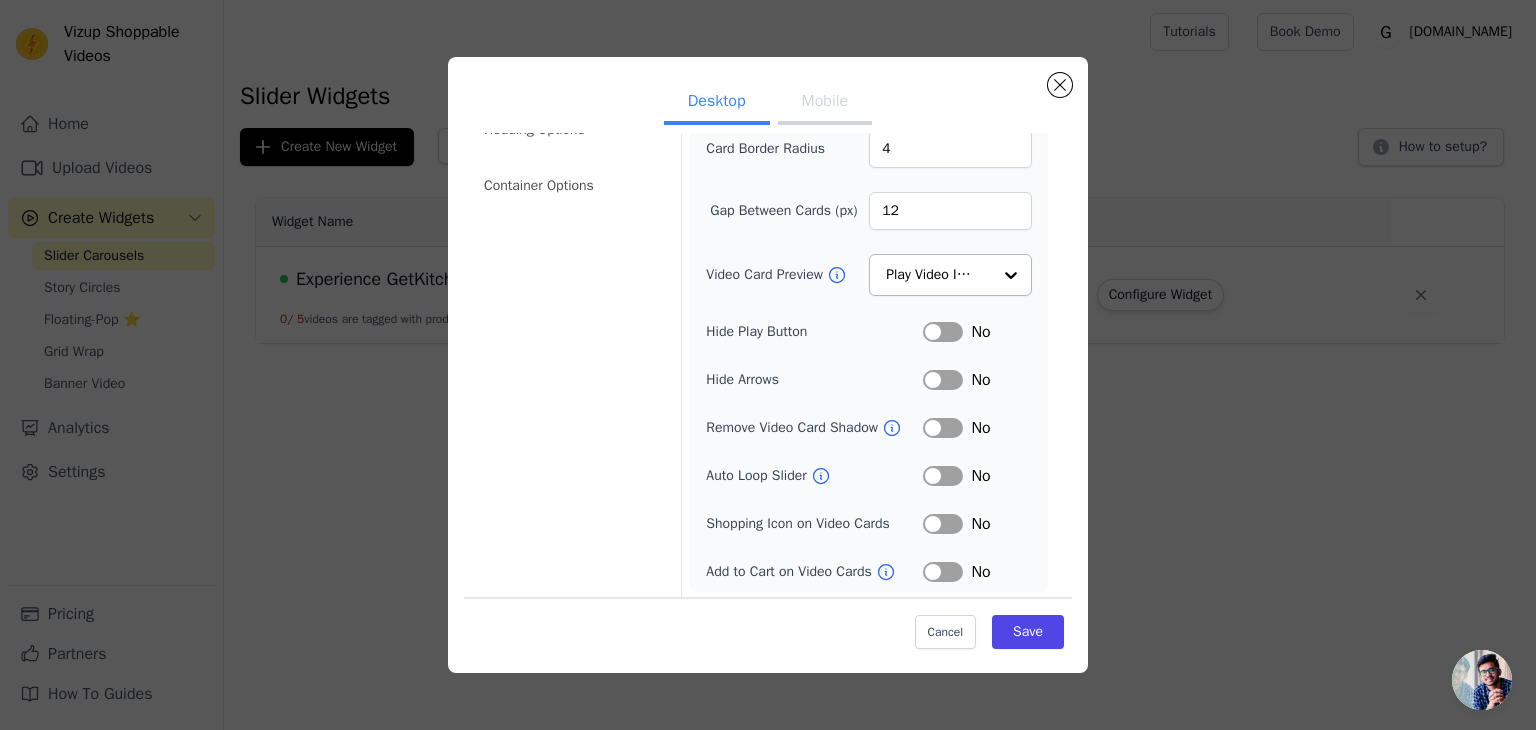 scroll, scrollTop: 0, scrollLeft: 0, axis: both 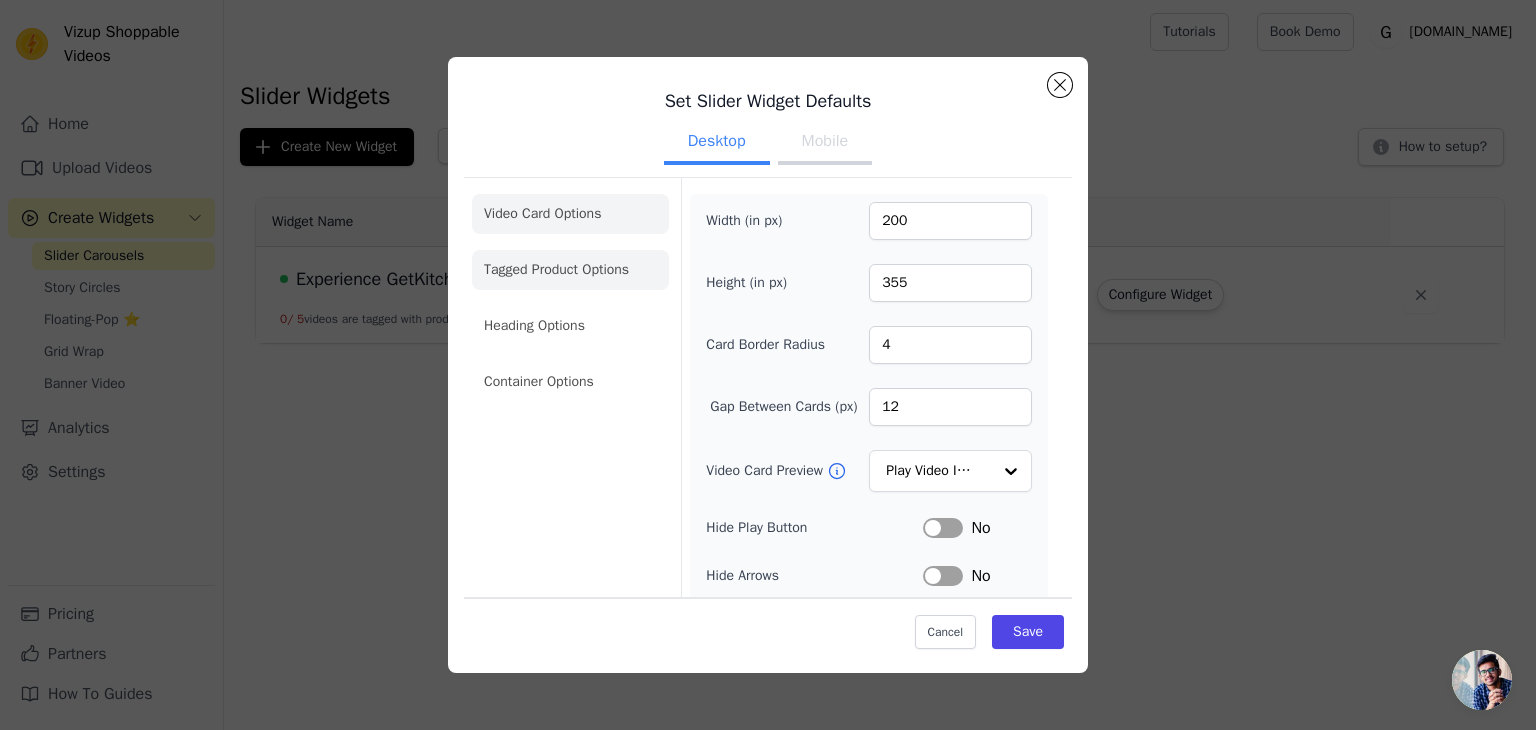 click on "Tagged Product Options" 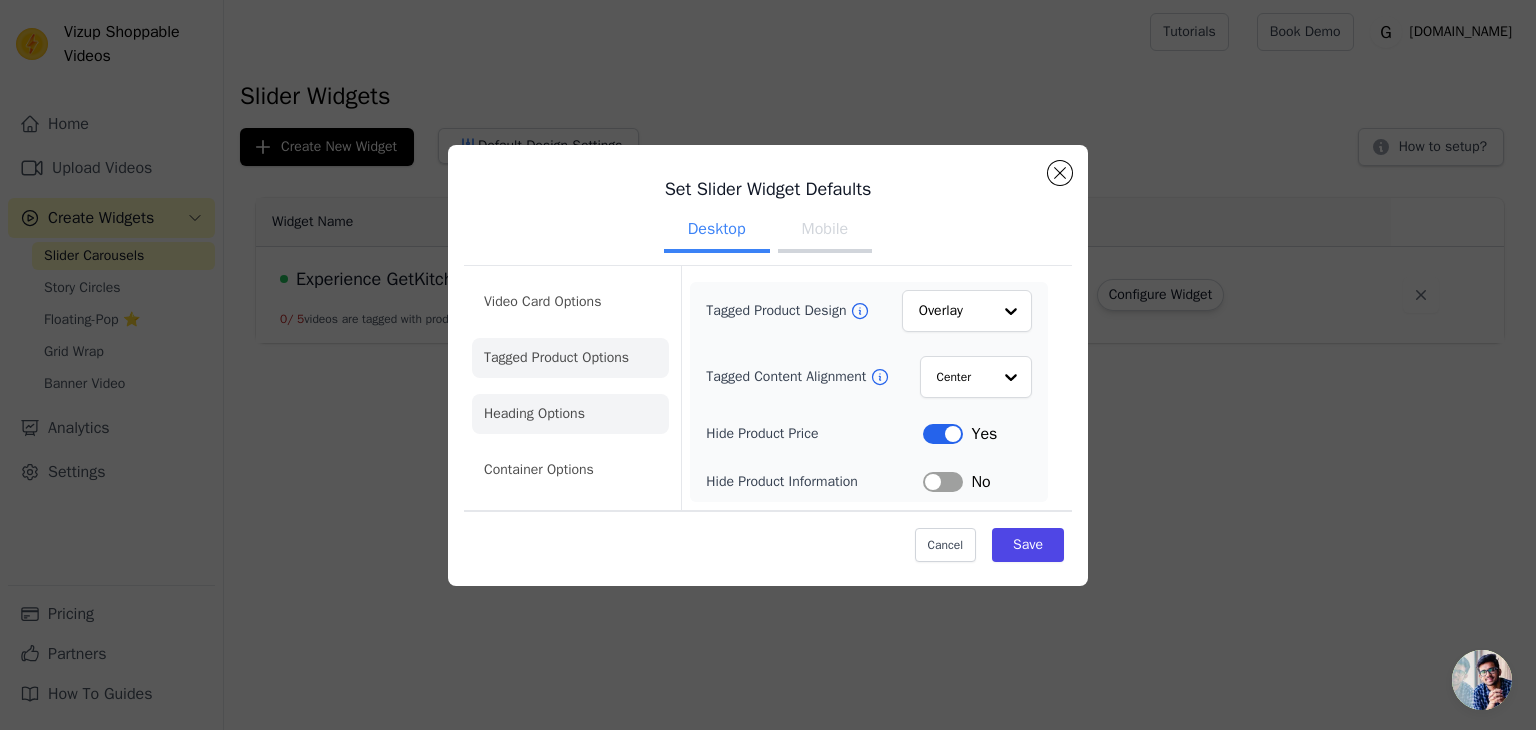 click on "Heading Options" 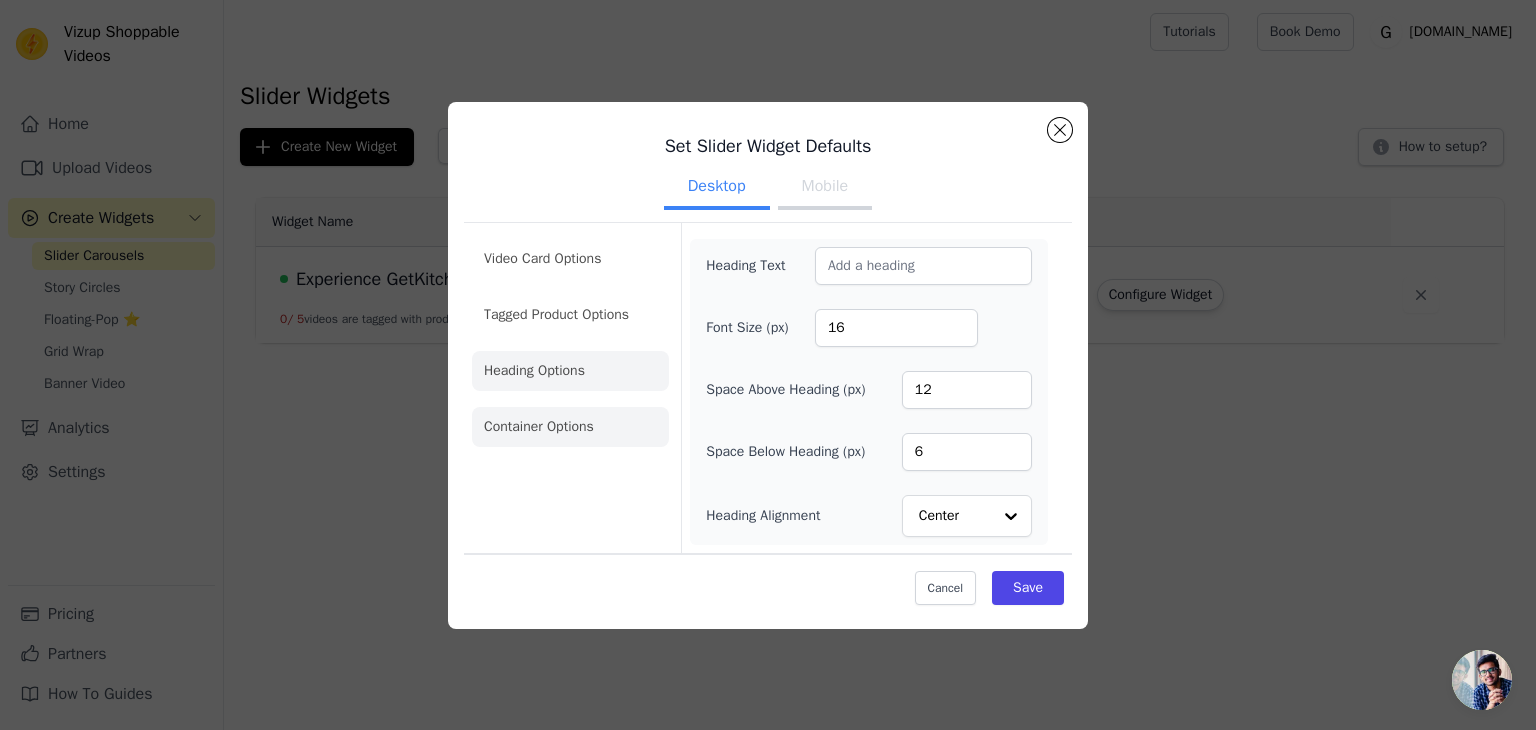 click on "Container Options" 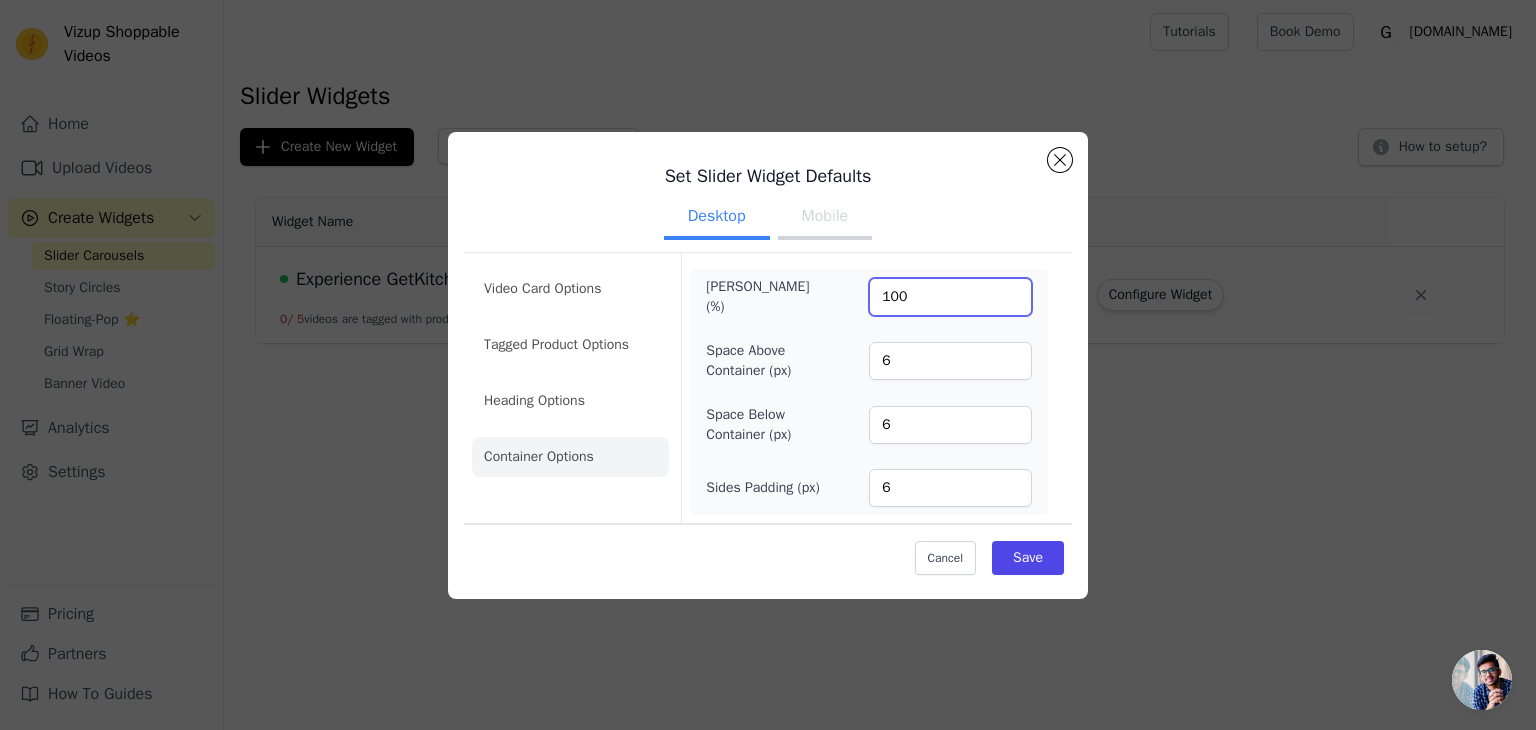 click on "100" at bounding box center (950, 297) 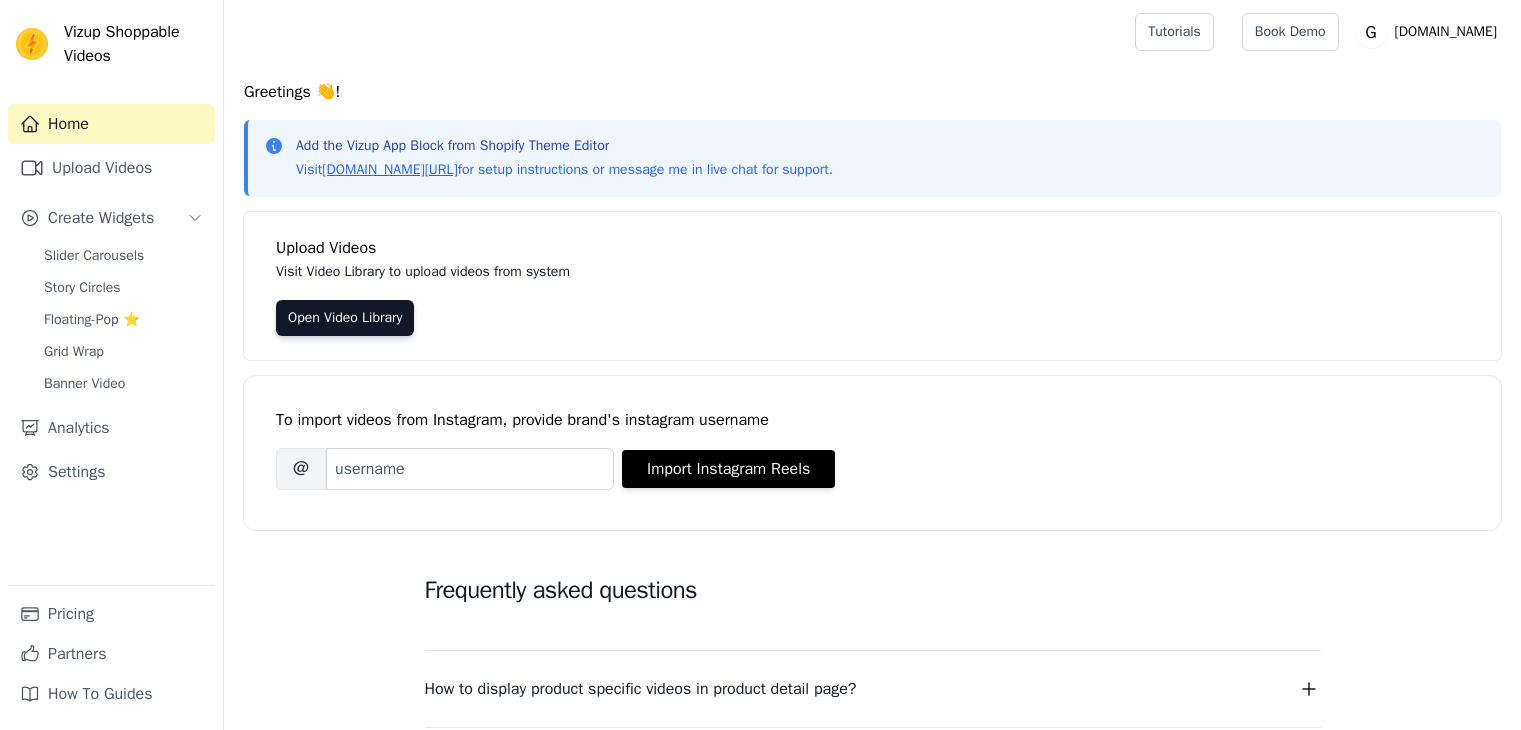 scroll, scrollTop: 0, scrollLeft: 0, axis: both 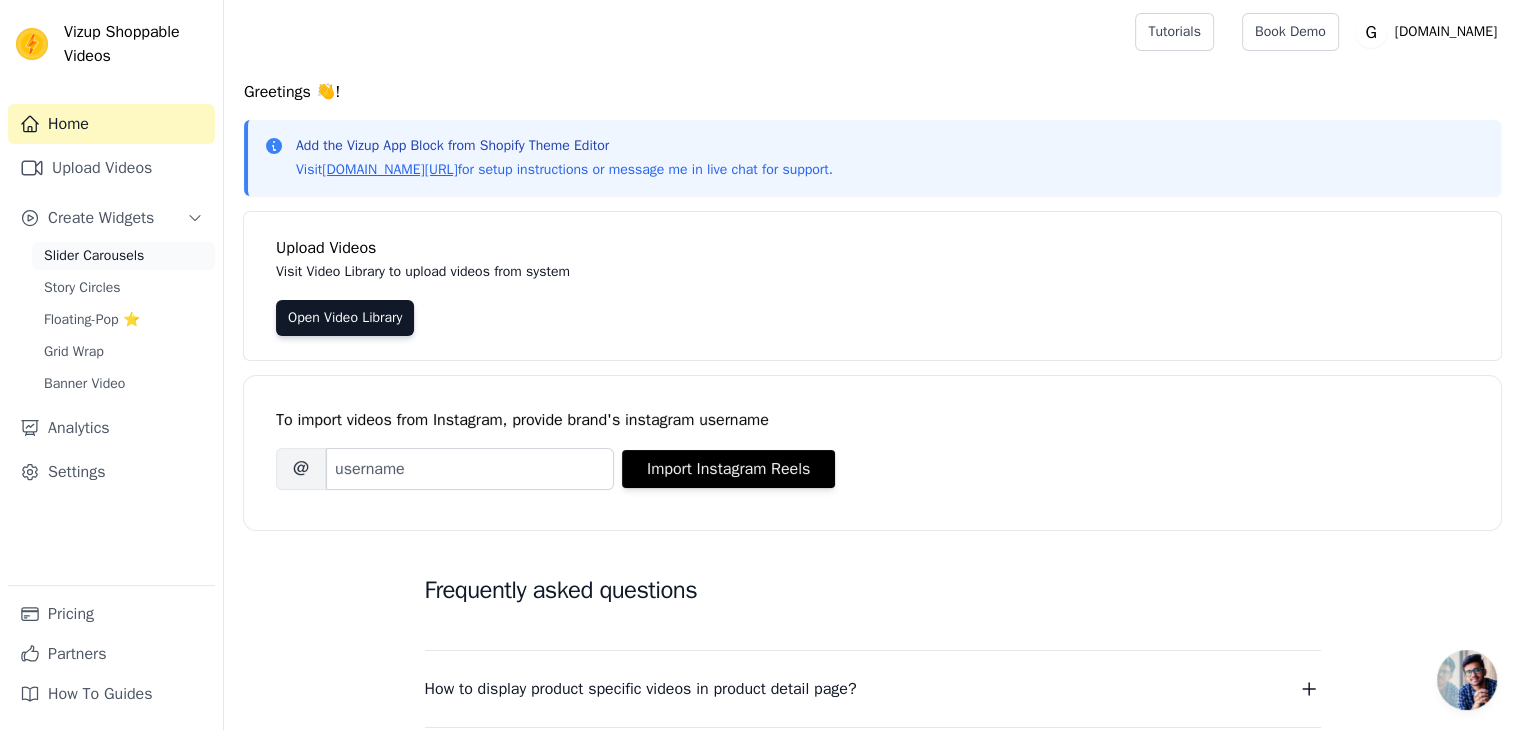click on "Slider Carousels" at bounding box center (94, 256) 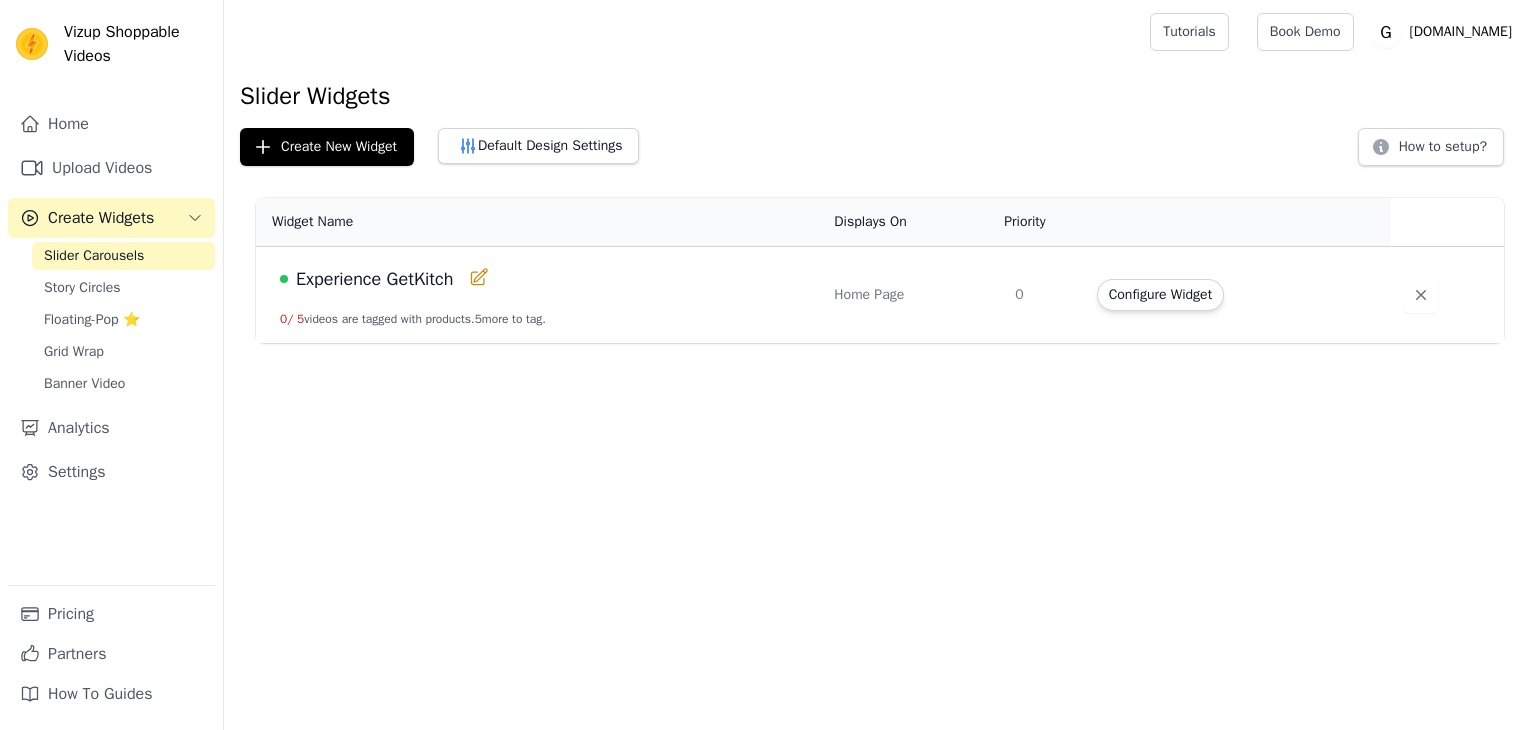 scroll, scrollTop: 0, scrollLeft: 0, axis: both 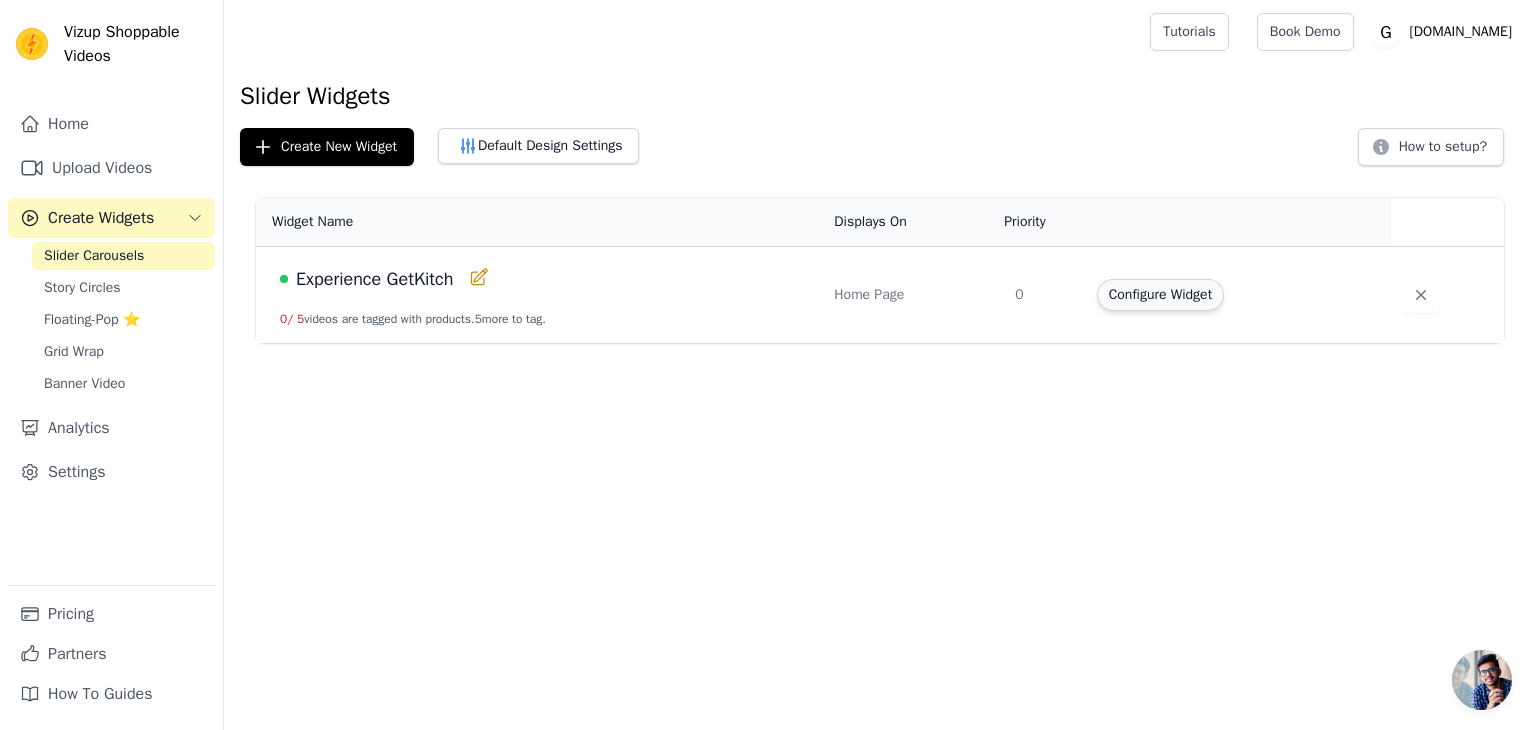 click on "Configure Widget" at bounding box center (1160, 295) 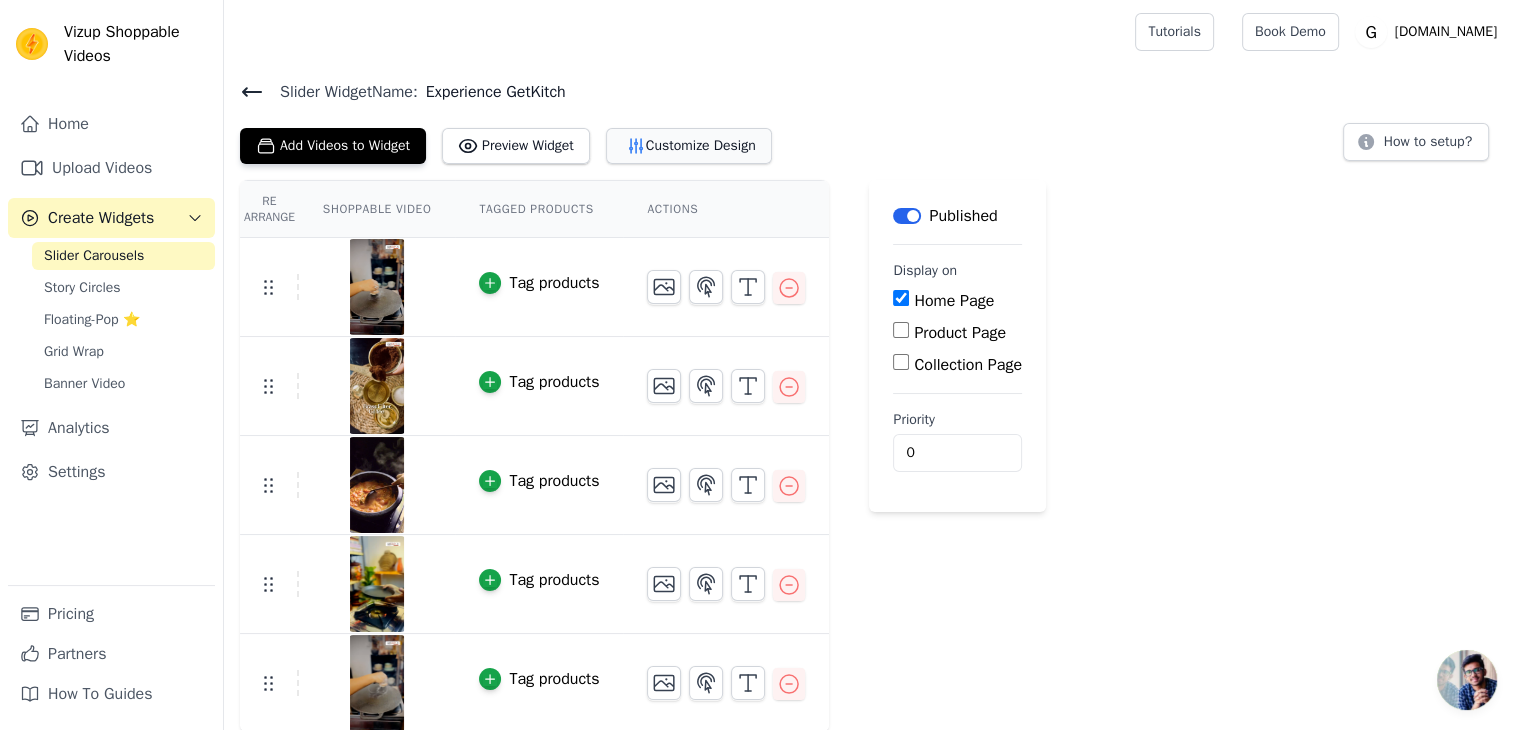 click on "Customize Design" at bounding box center [689, 146] 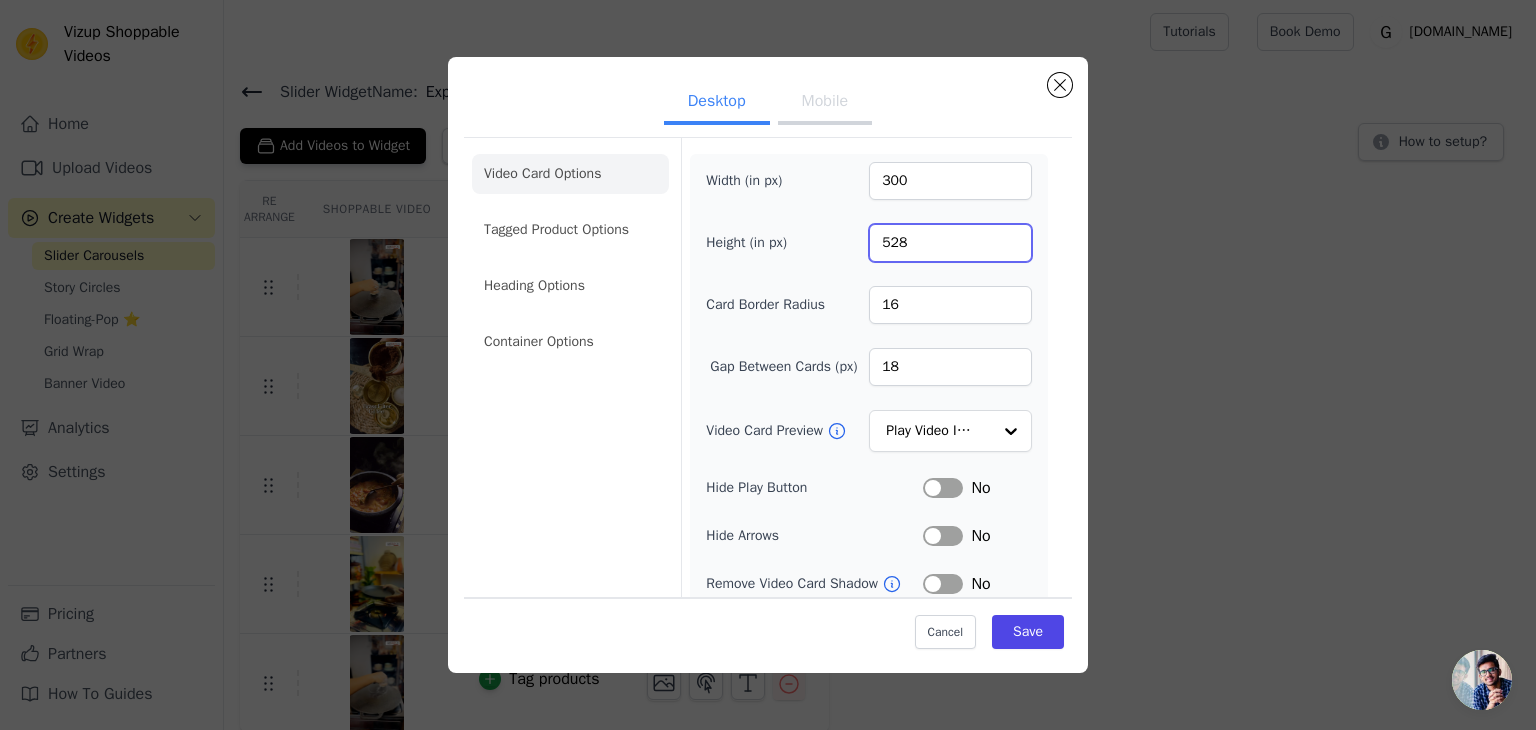 click on "528" at bounding box center (950, 243) 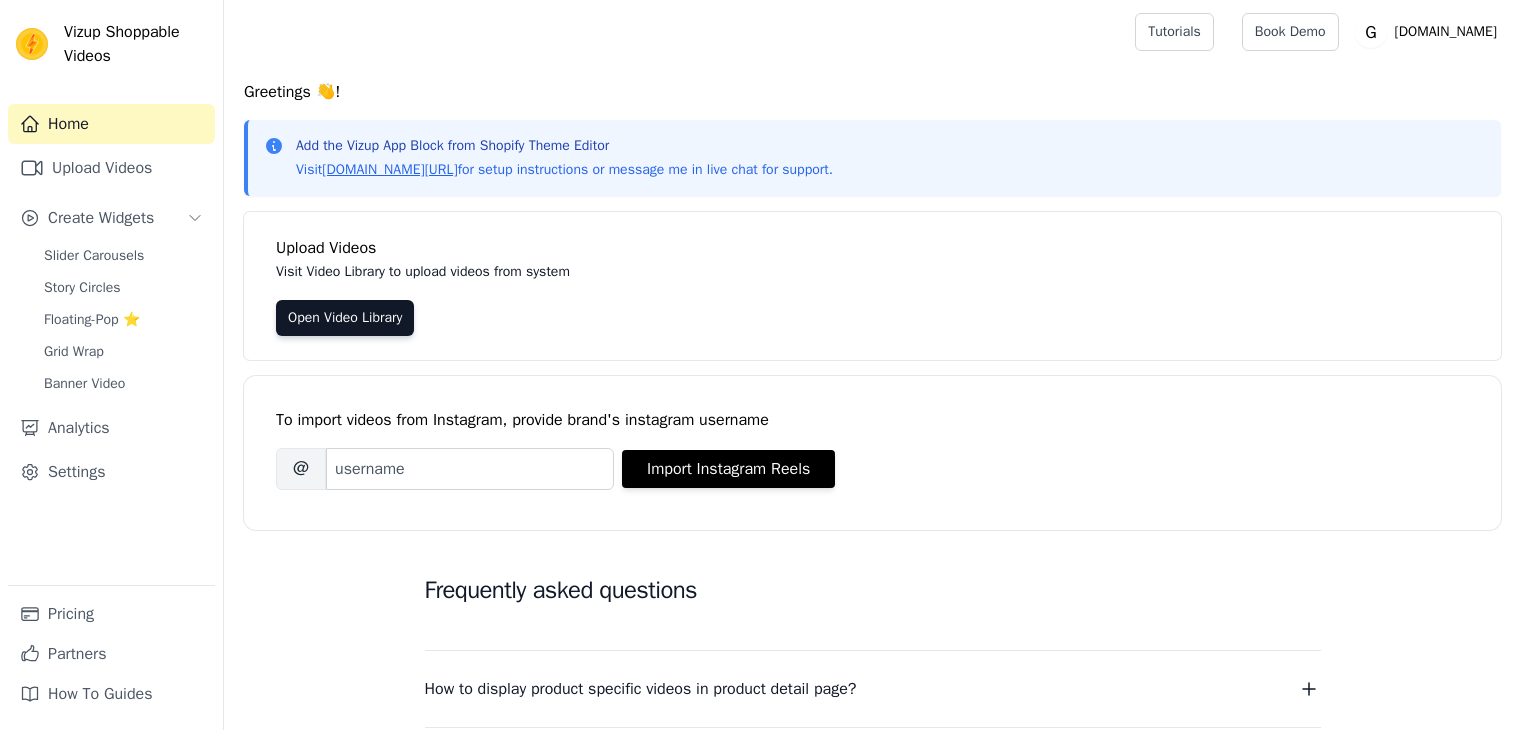 scroll, scrollTop: 0, scrollLeft: 0, axis: both 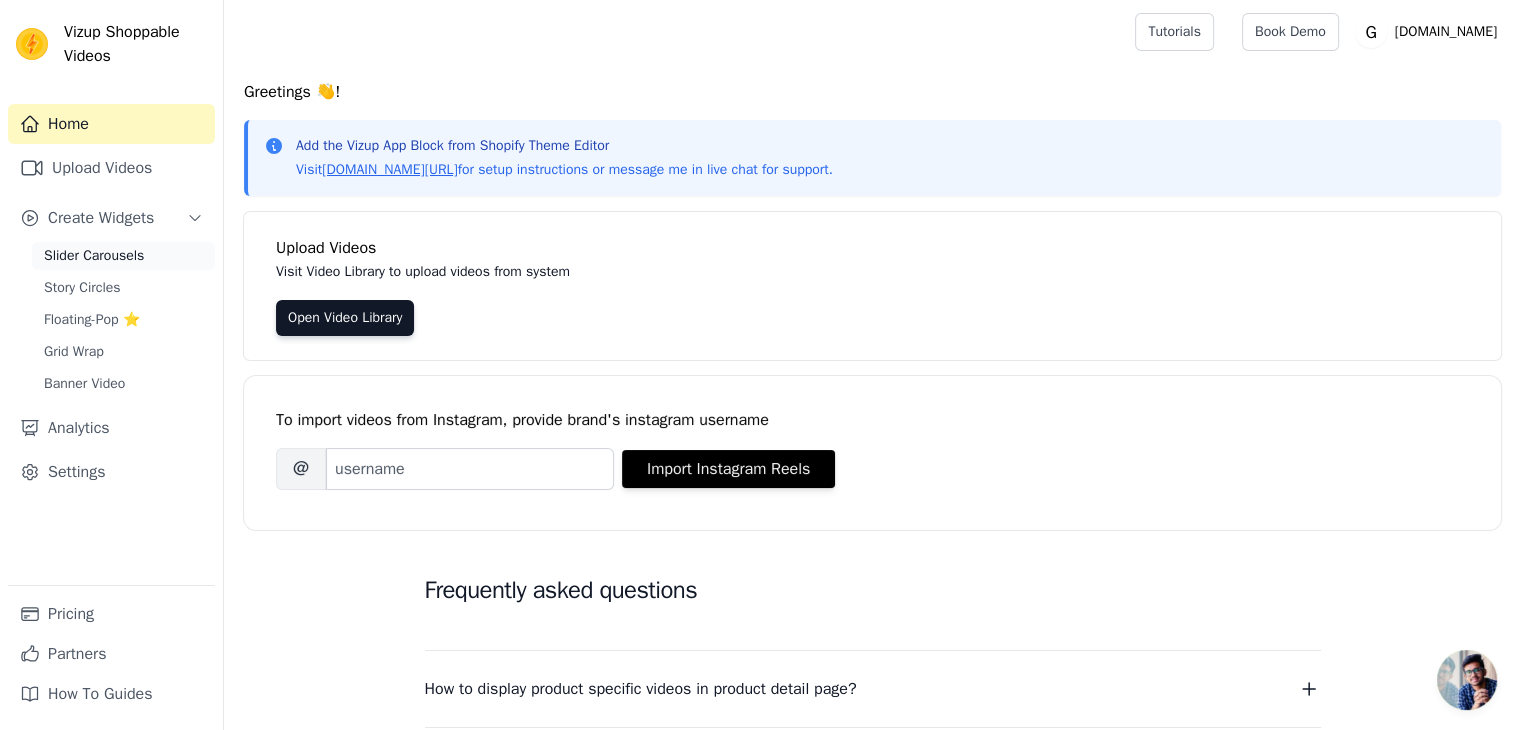 click on "Slider Carousels" at bounding box center (94, 256) 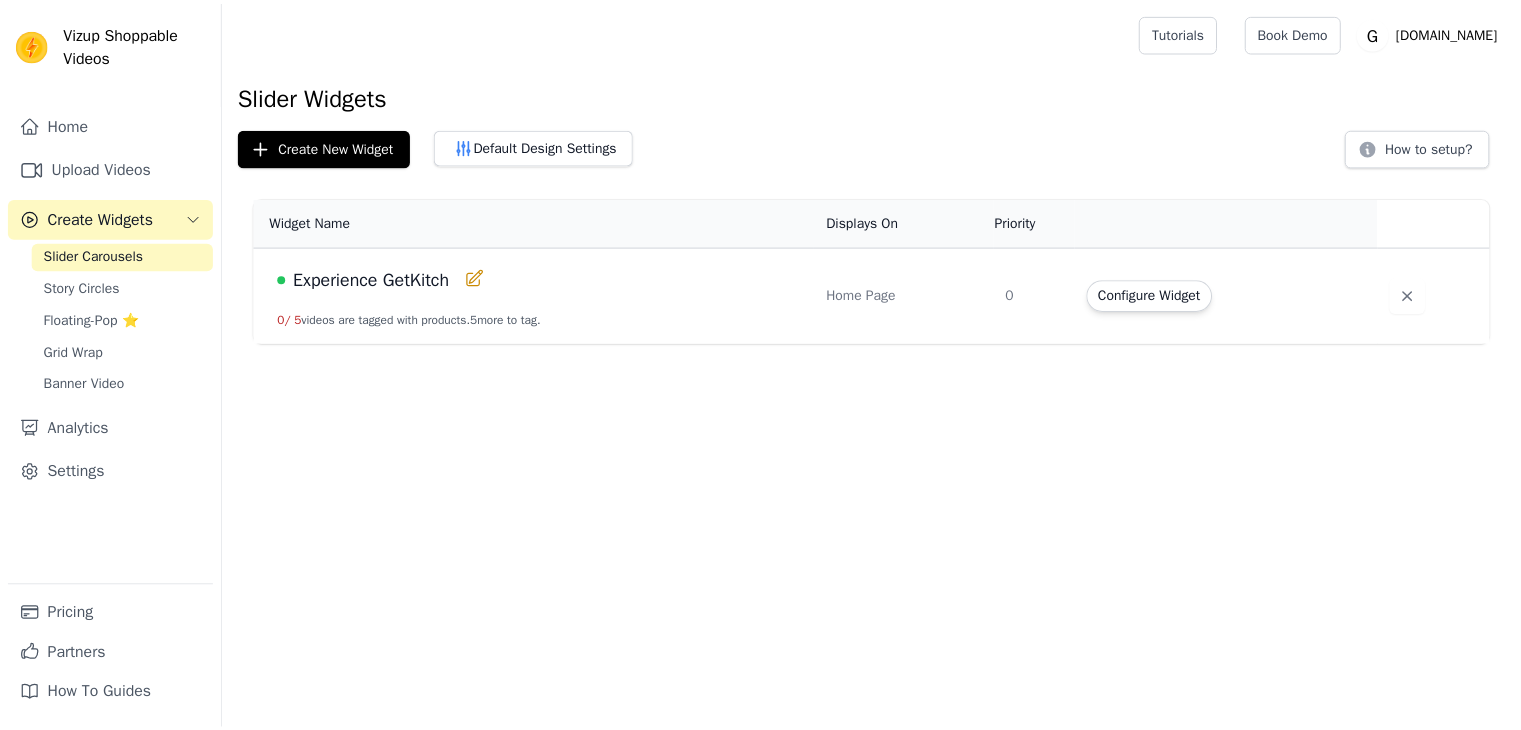 scroll, scrollTop: 0, scrollLeft: 0, axis: both 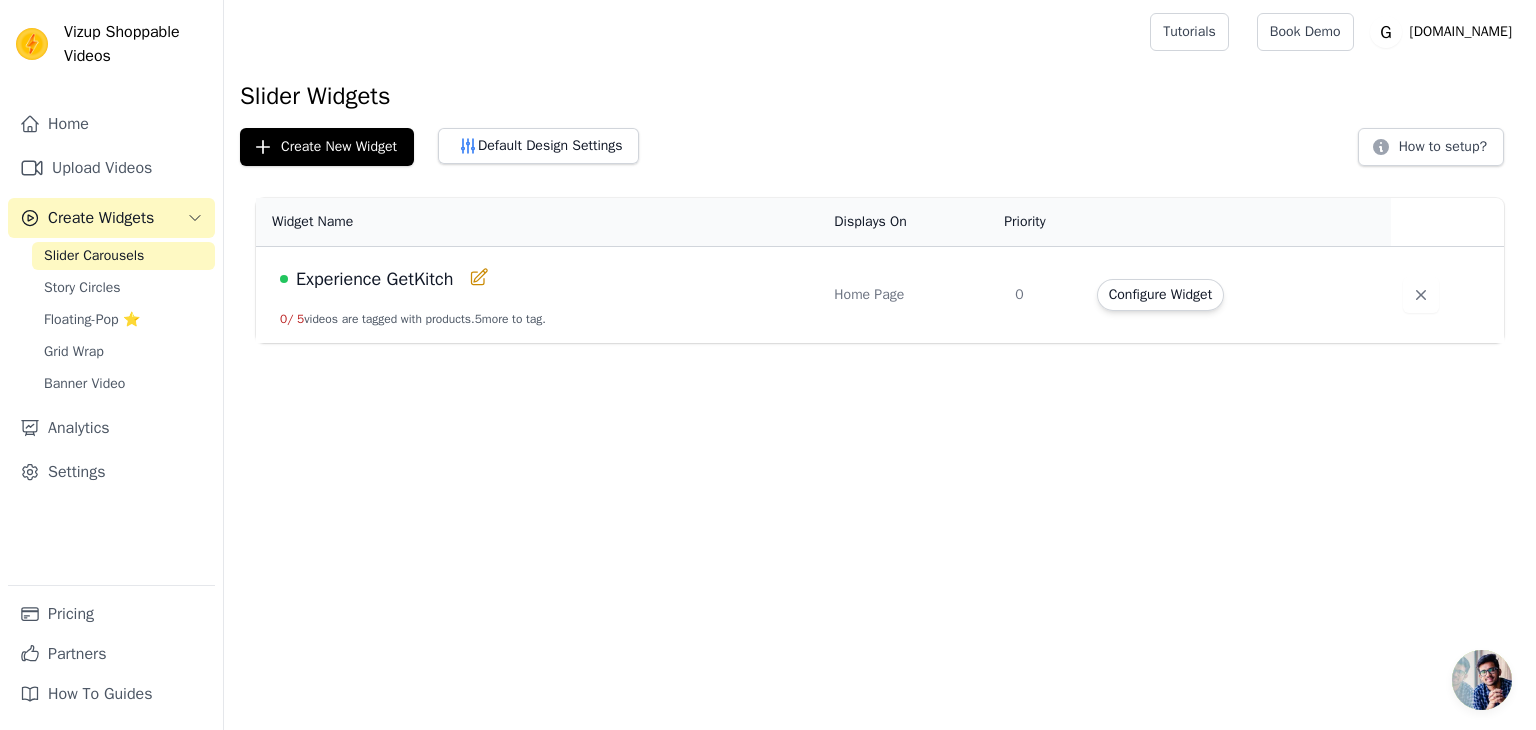 click on "Experience GetKitch" at bounding box center [374, 279] 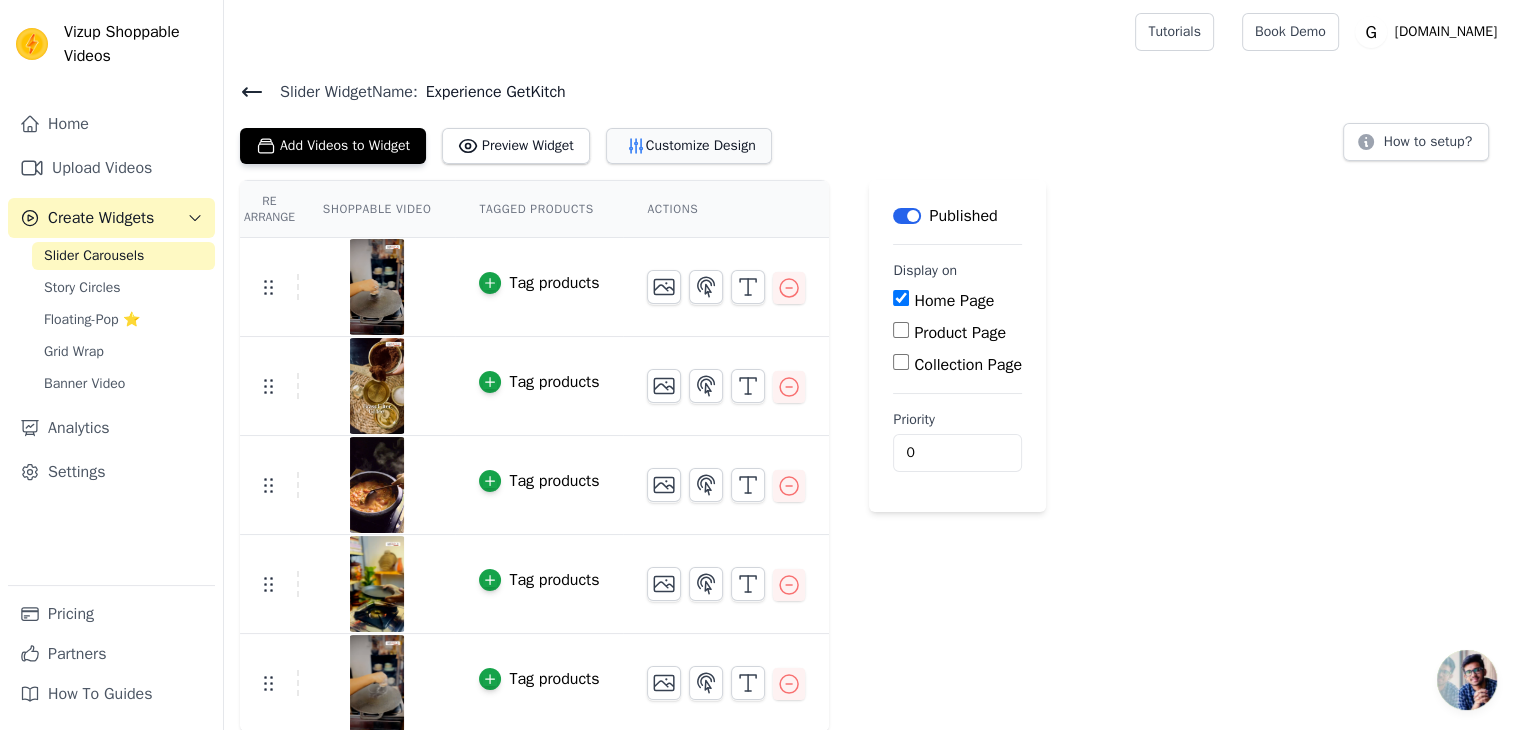 click on "Customize Design" at bounding box center (689, 146) 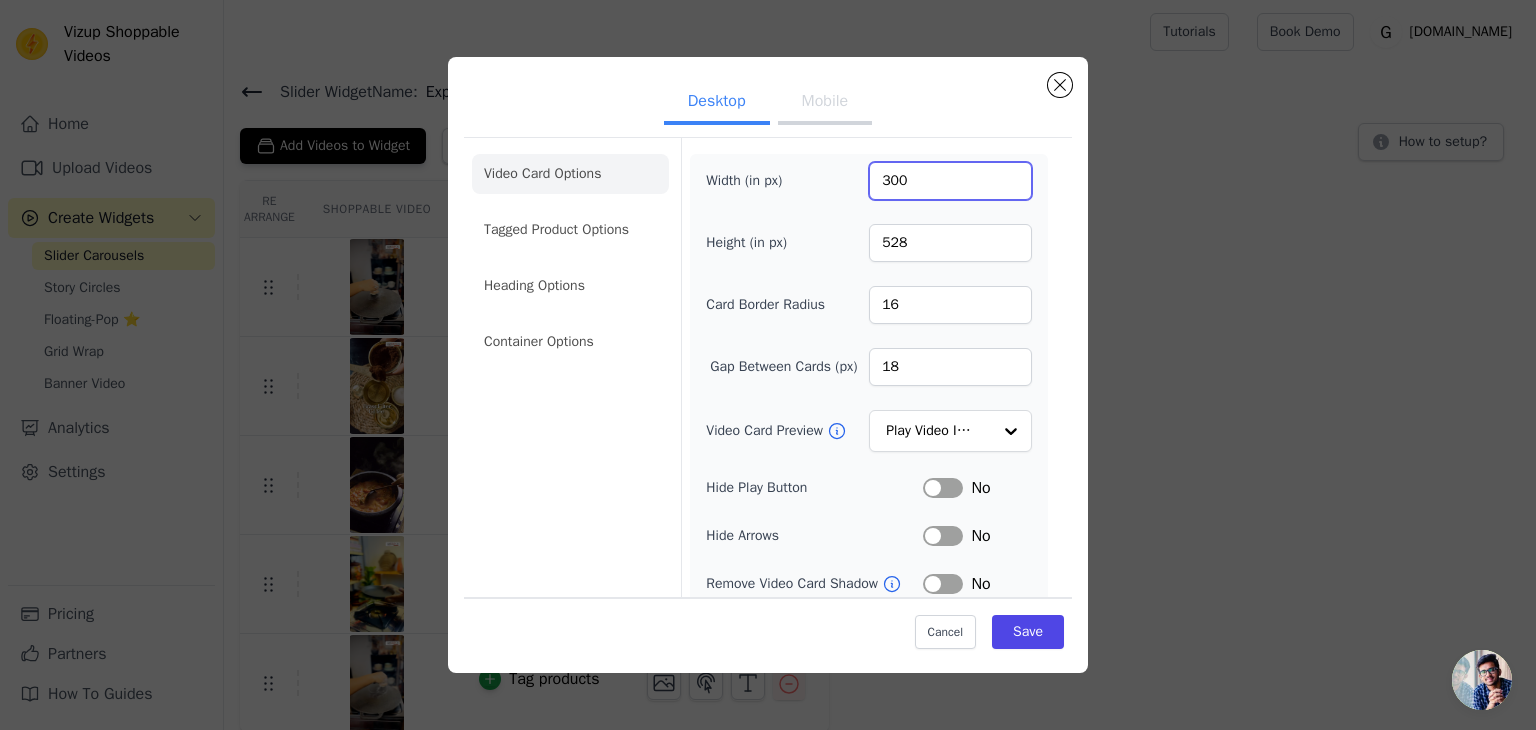 click on "300" at bounding box center [950, 181] 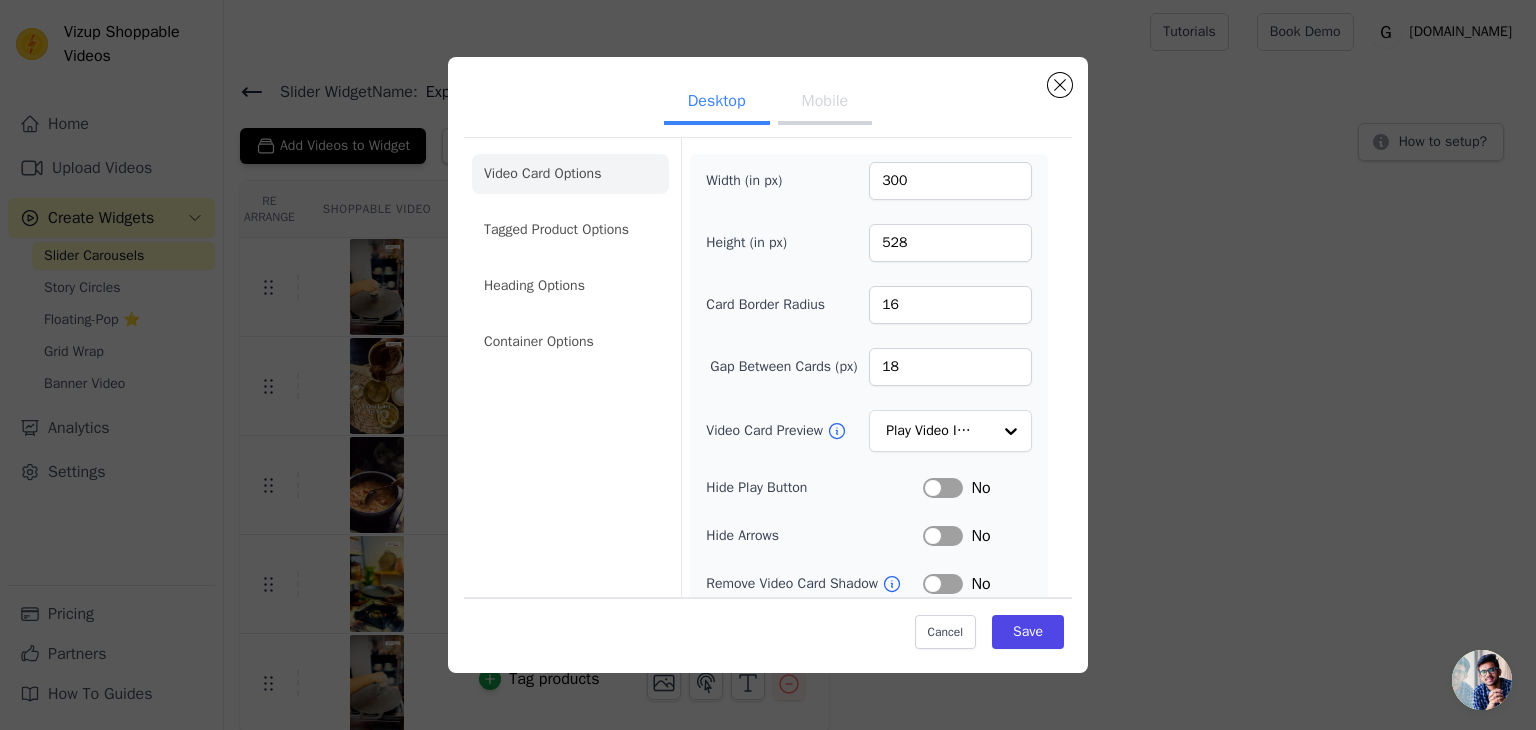 click on "Mobile" at bounding box center [825, 103] 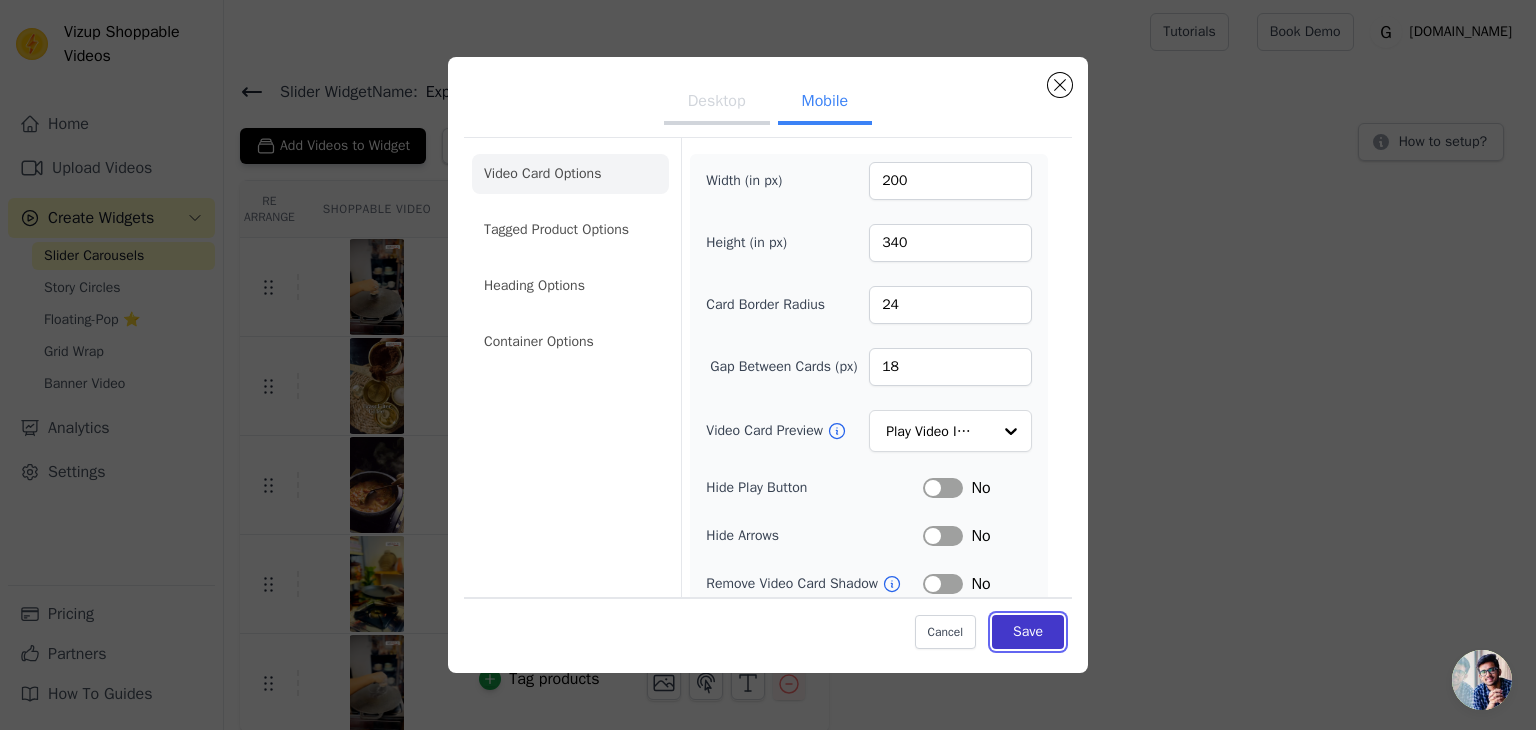 click on "Save" at bounding box center [1028, 632] 